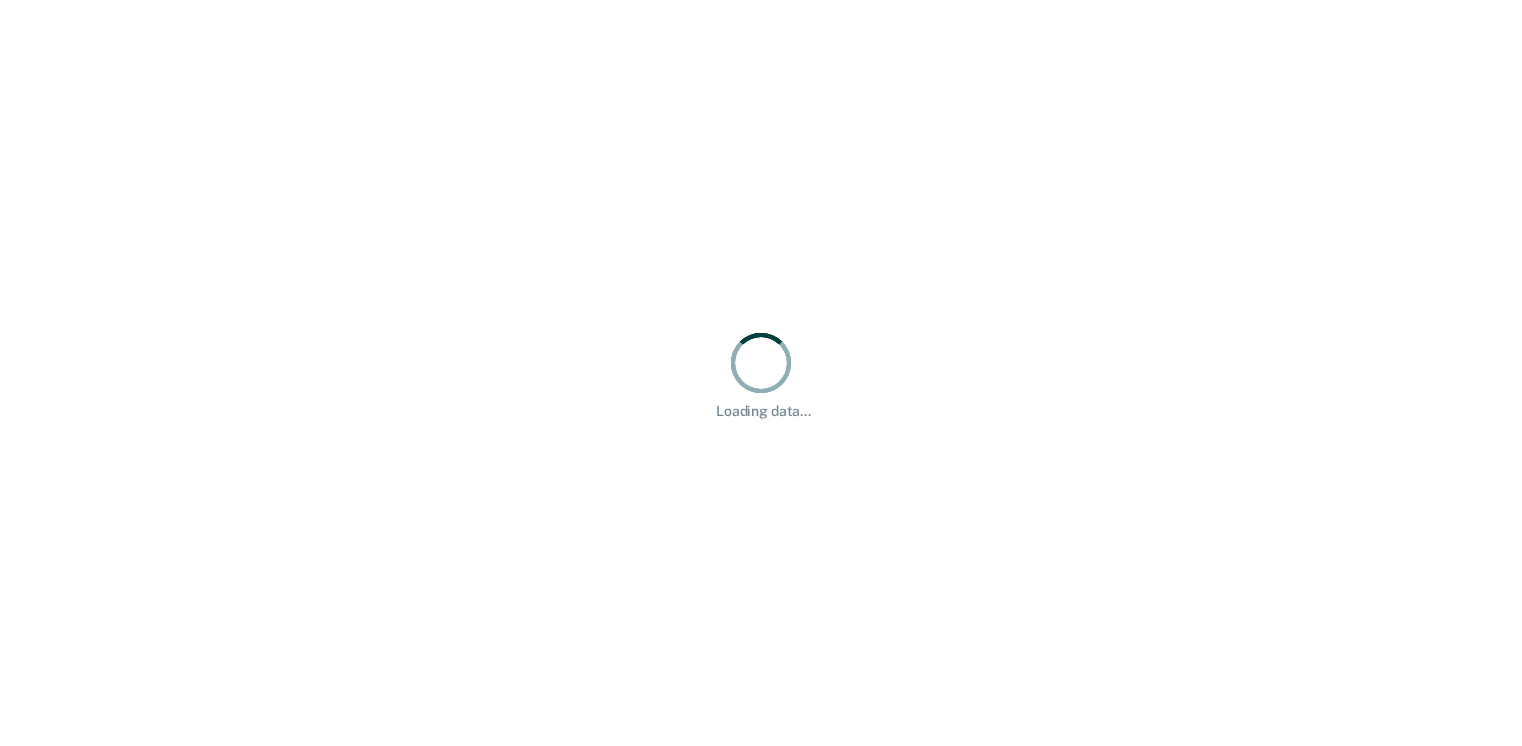 scroll, scrollTop: 0, scrollLeft: 0, axis: both 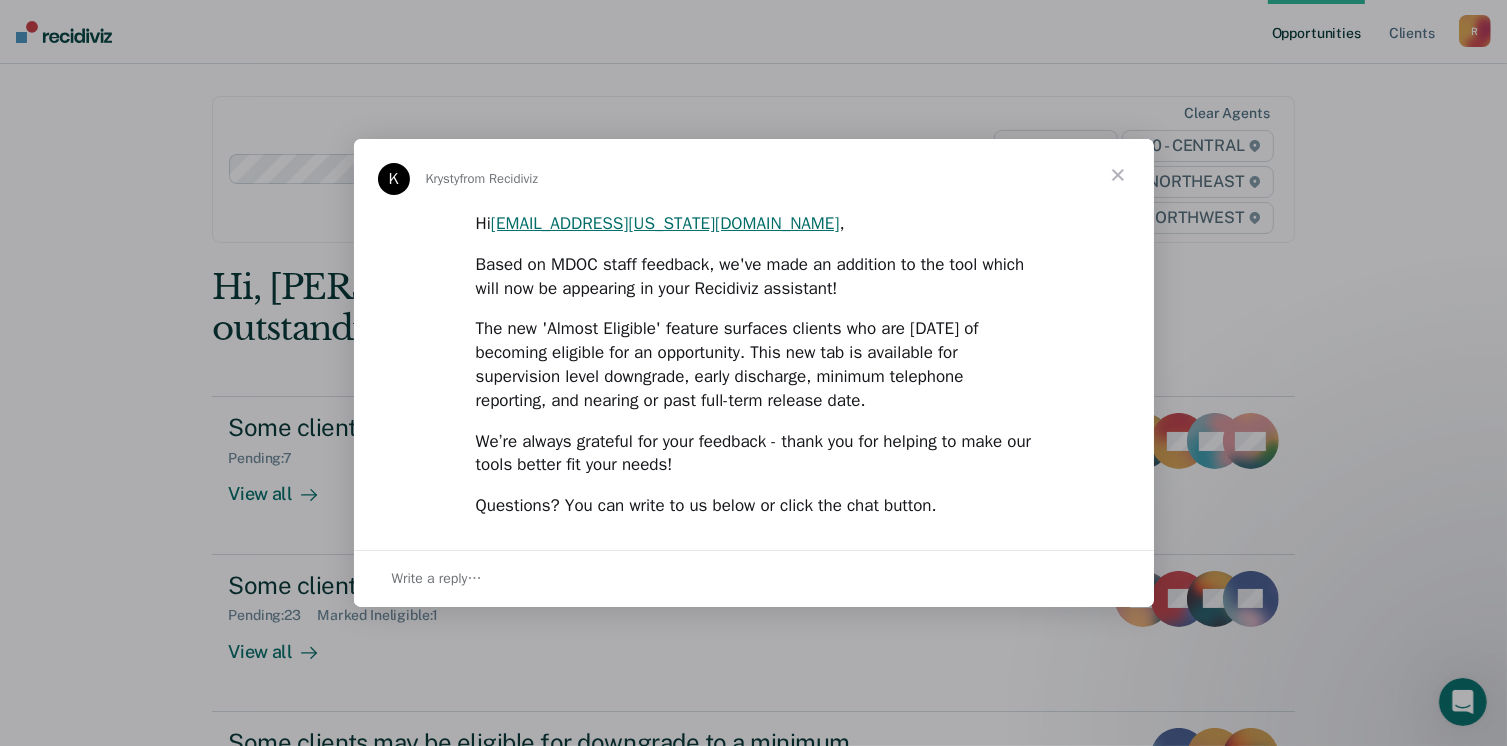 click at bounding box center (1118, 175) 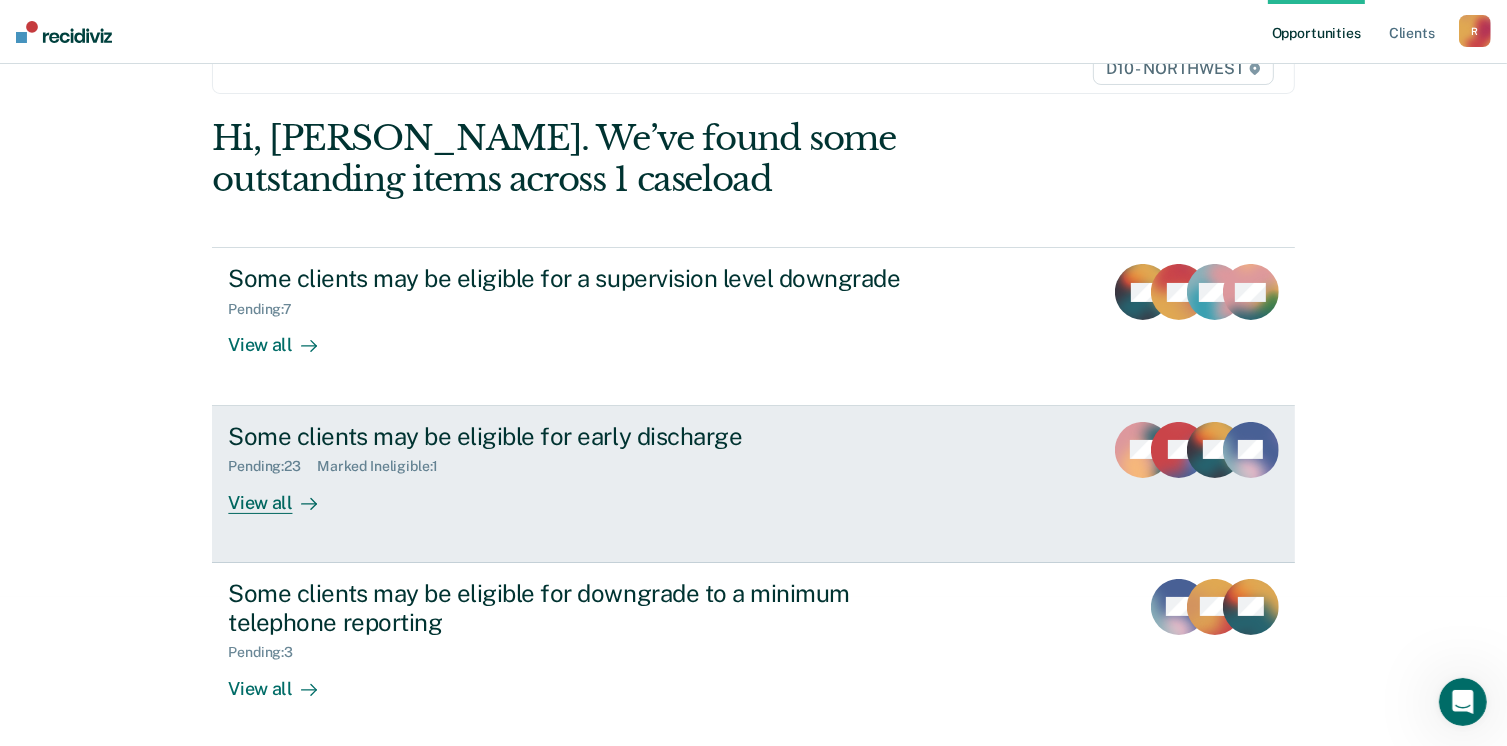 scroll, scrollTop: 150, scrollLeft: 0, axis: vertical 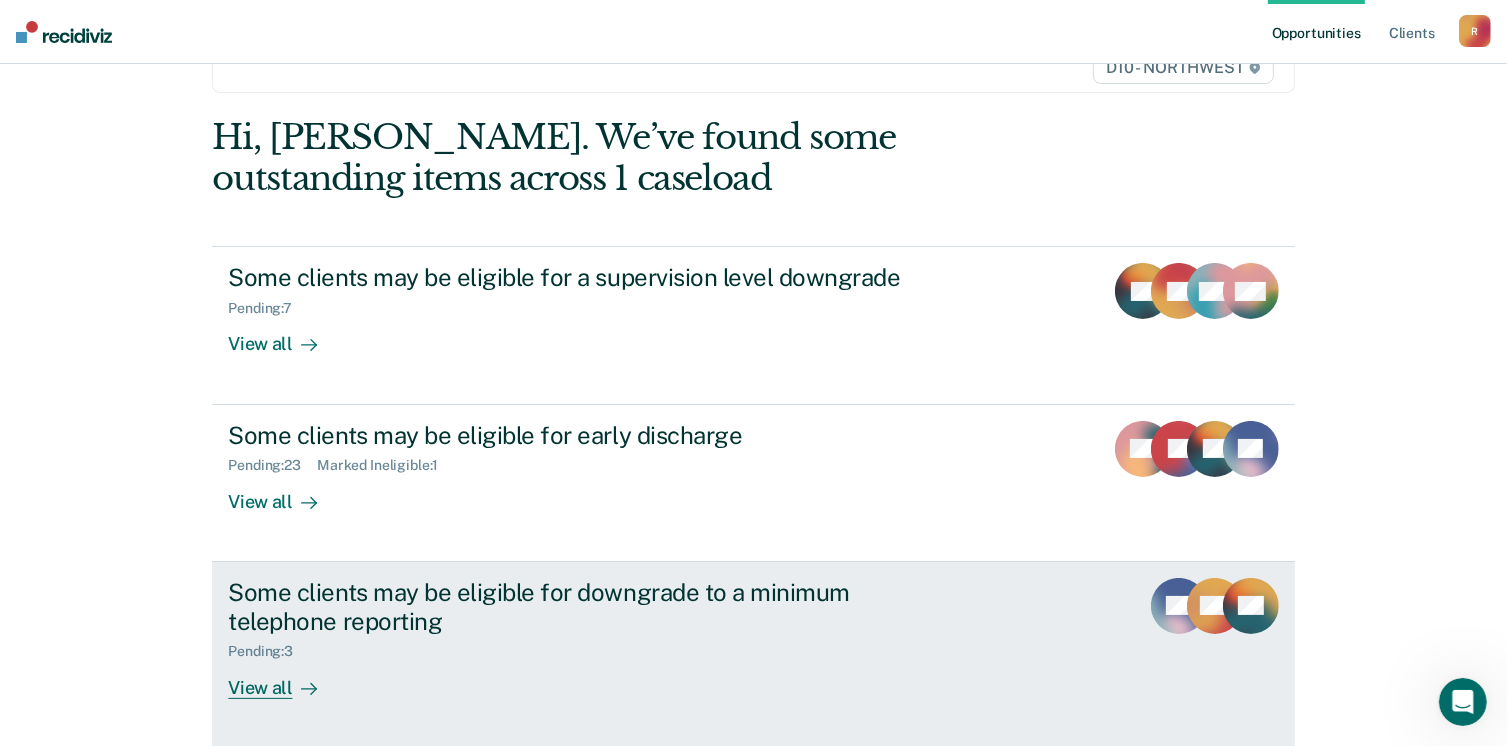 click on "View all" at bounding box center (284, 679) 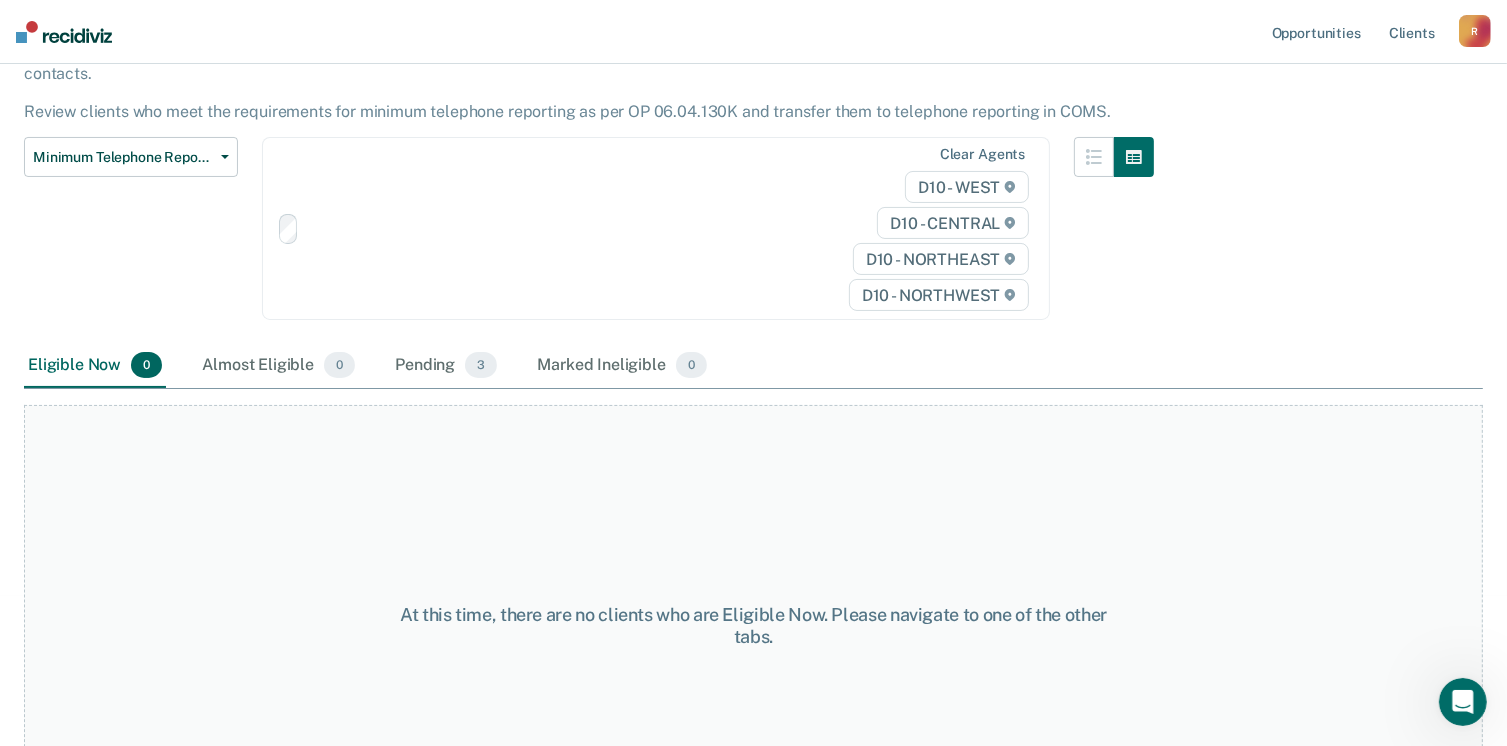 scroll, scrollTop: 0, scrollLeft: 0, axis: both 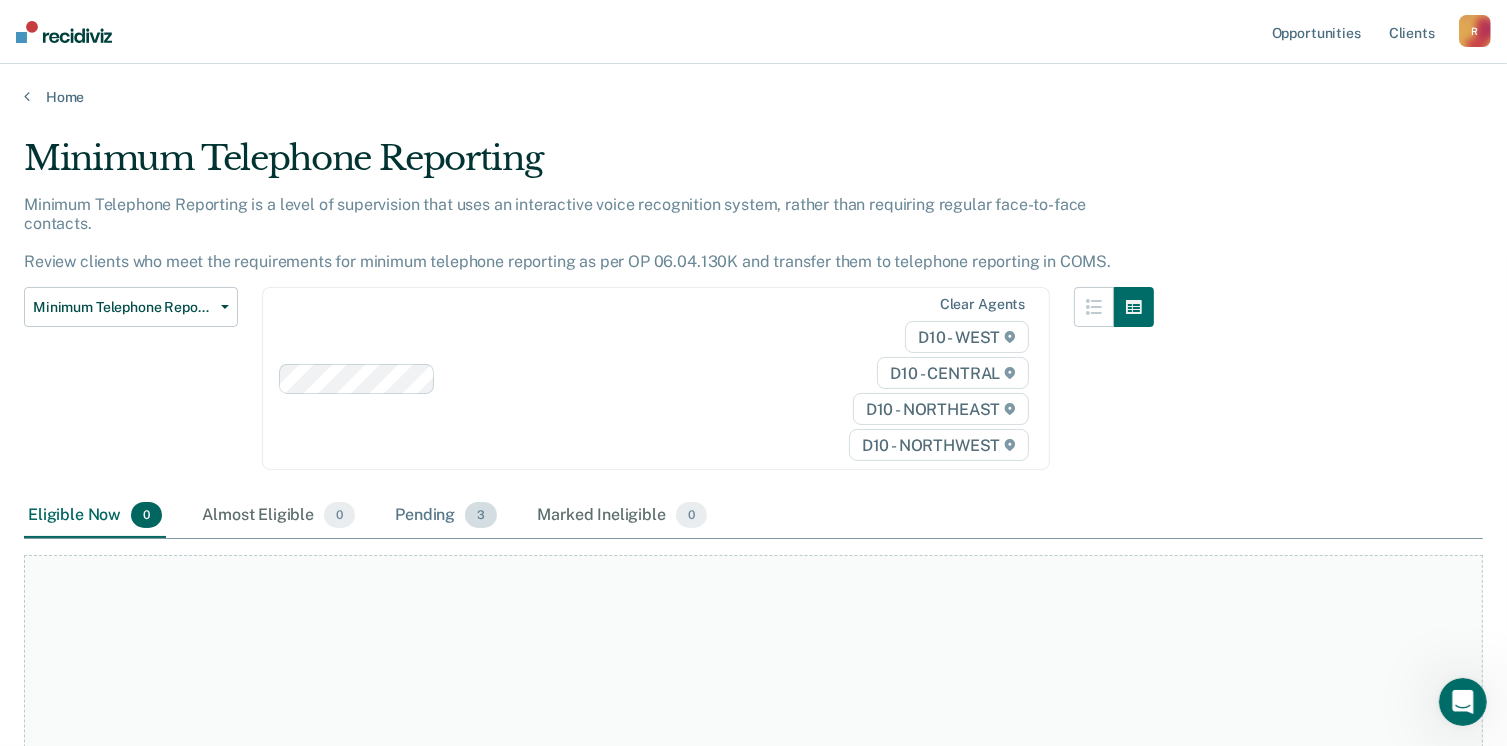 click on "Pending 3" at bounding box center [446, 516] 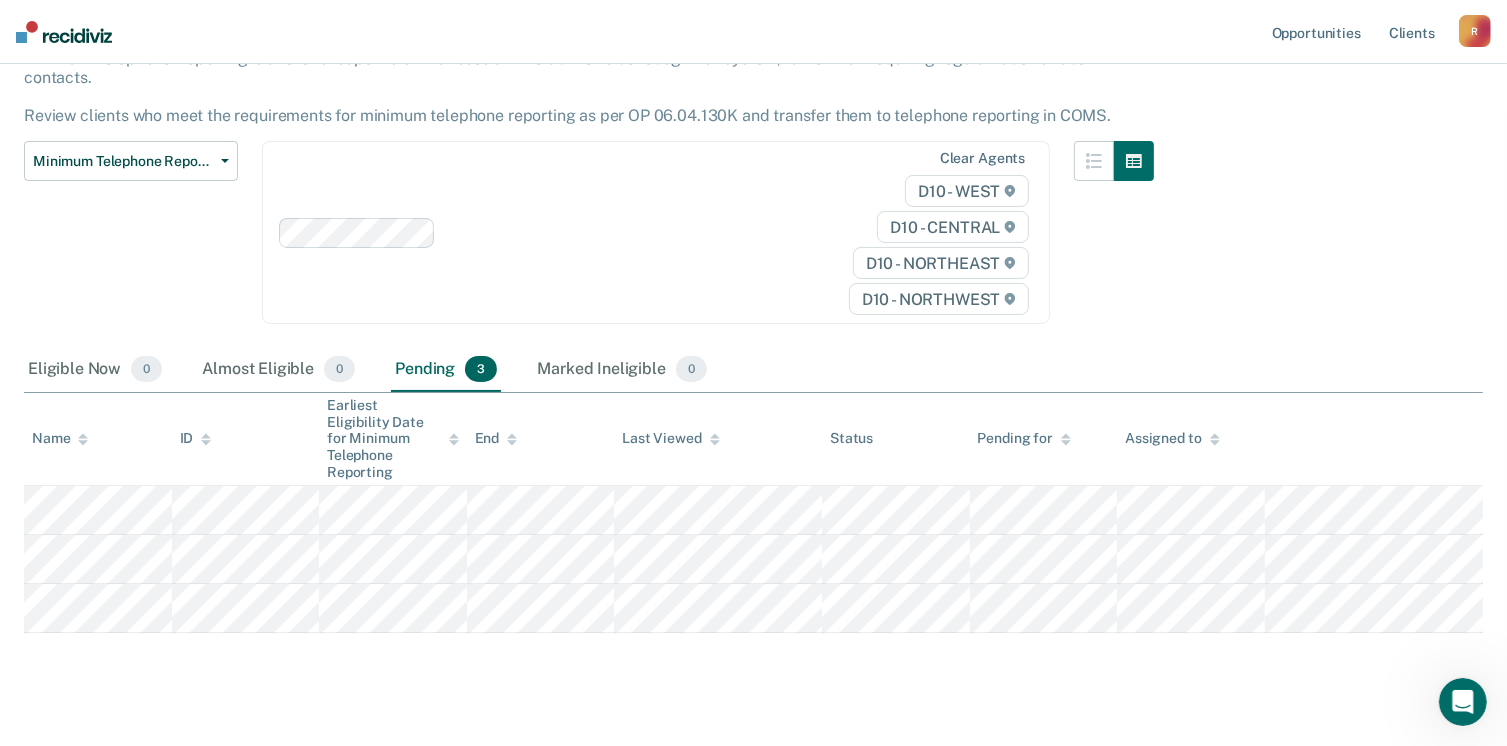 scroll, scrollTop: 155, scrollLeft: 0, axis: vertical 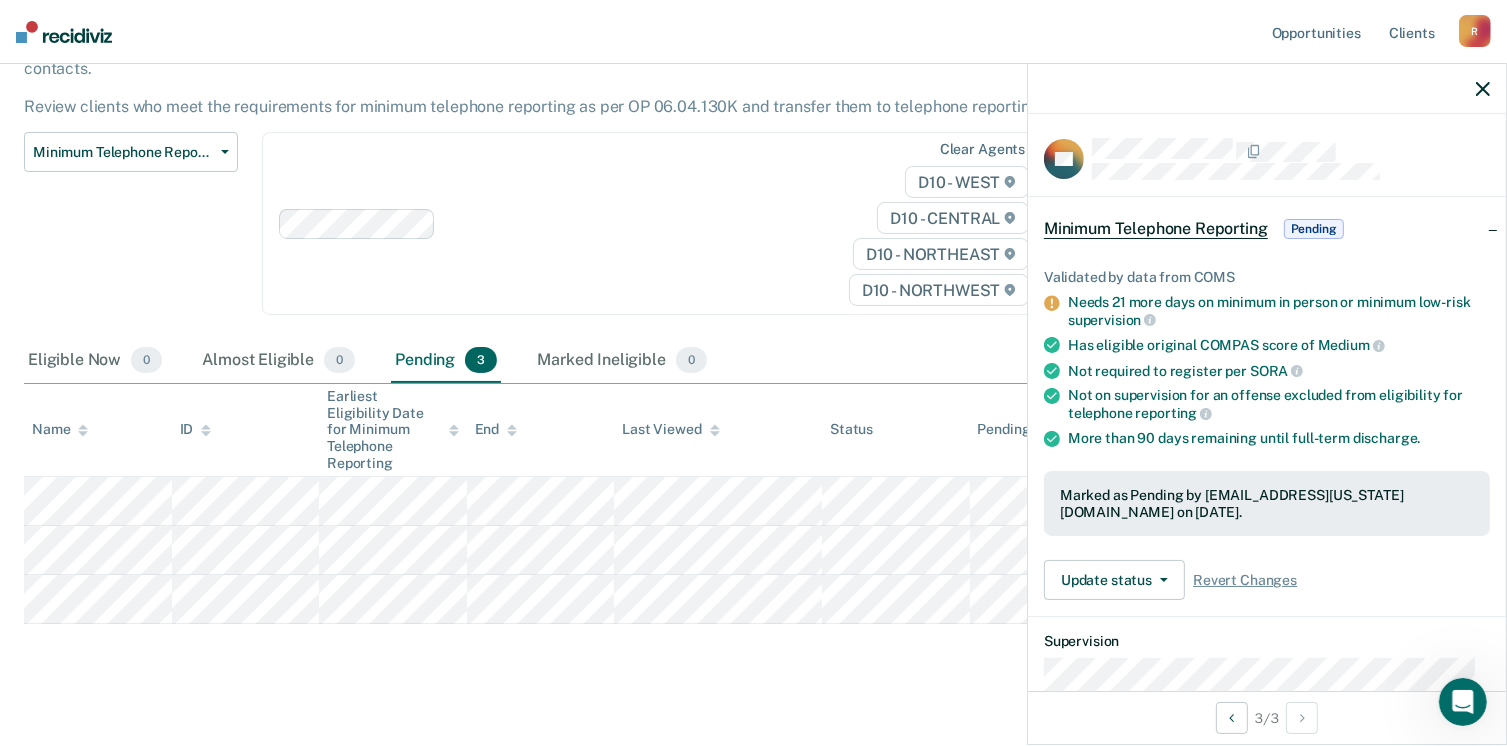click 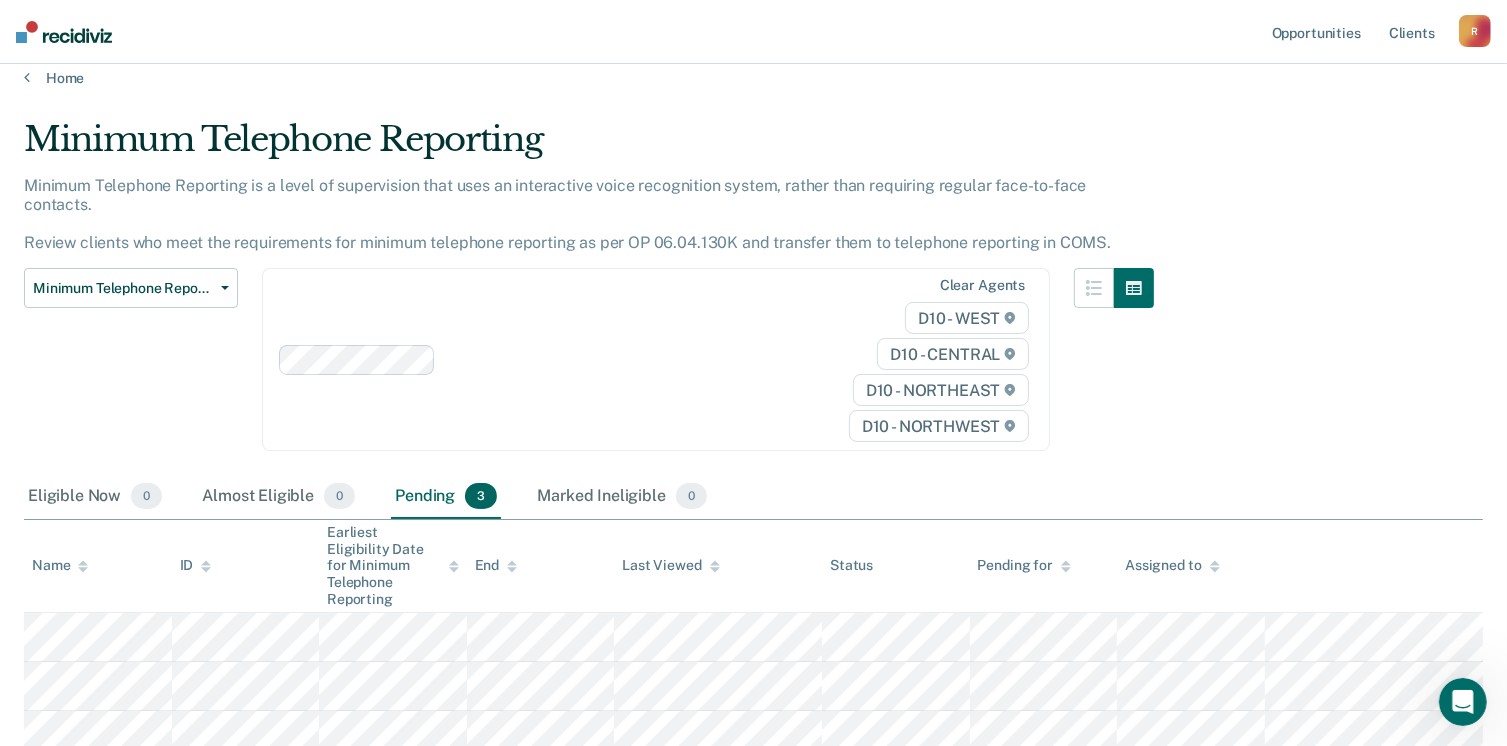scroll, scrollTop: 0, scrollLeft: 0, axis: both 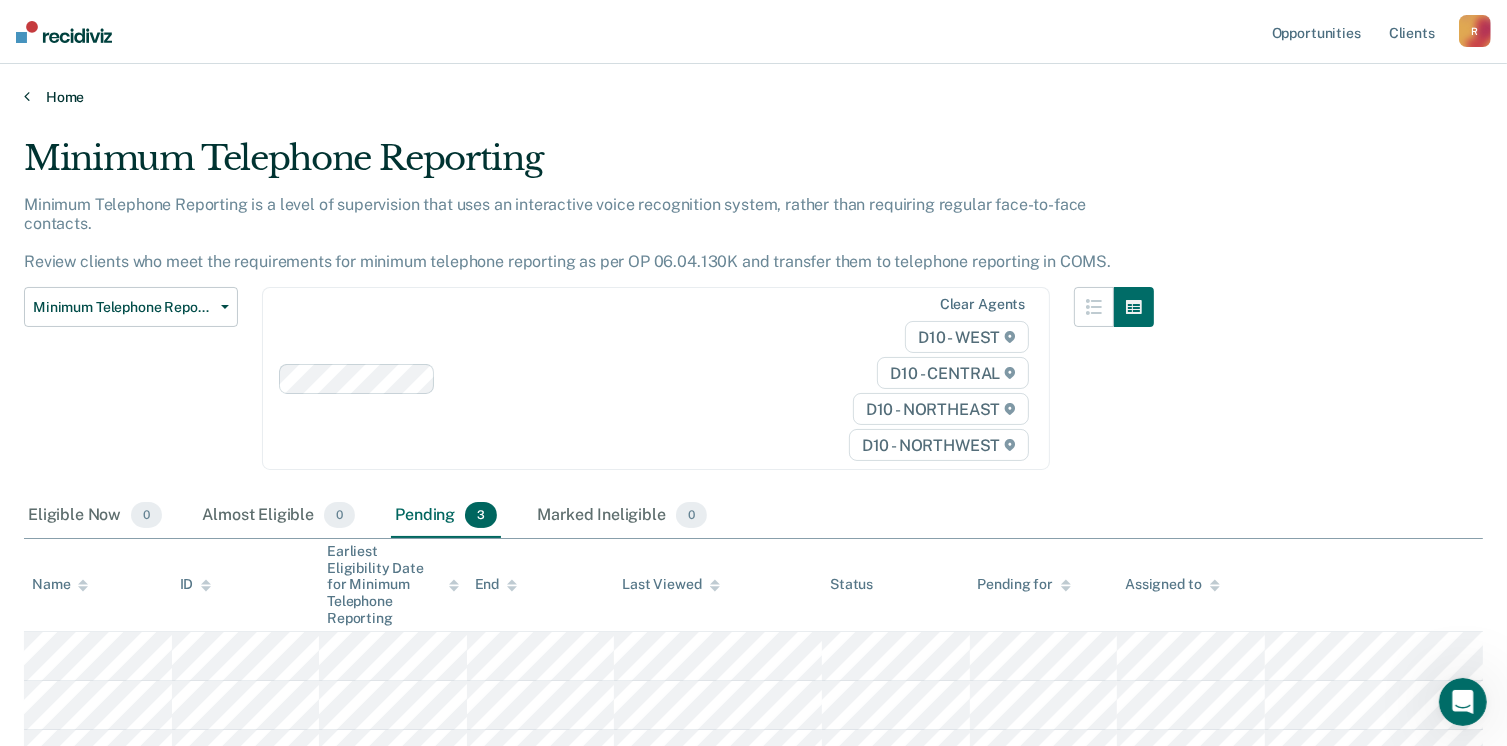 click on "Home" at bounding box center [753, 97] 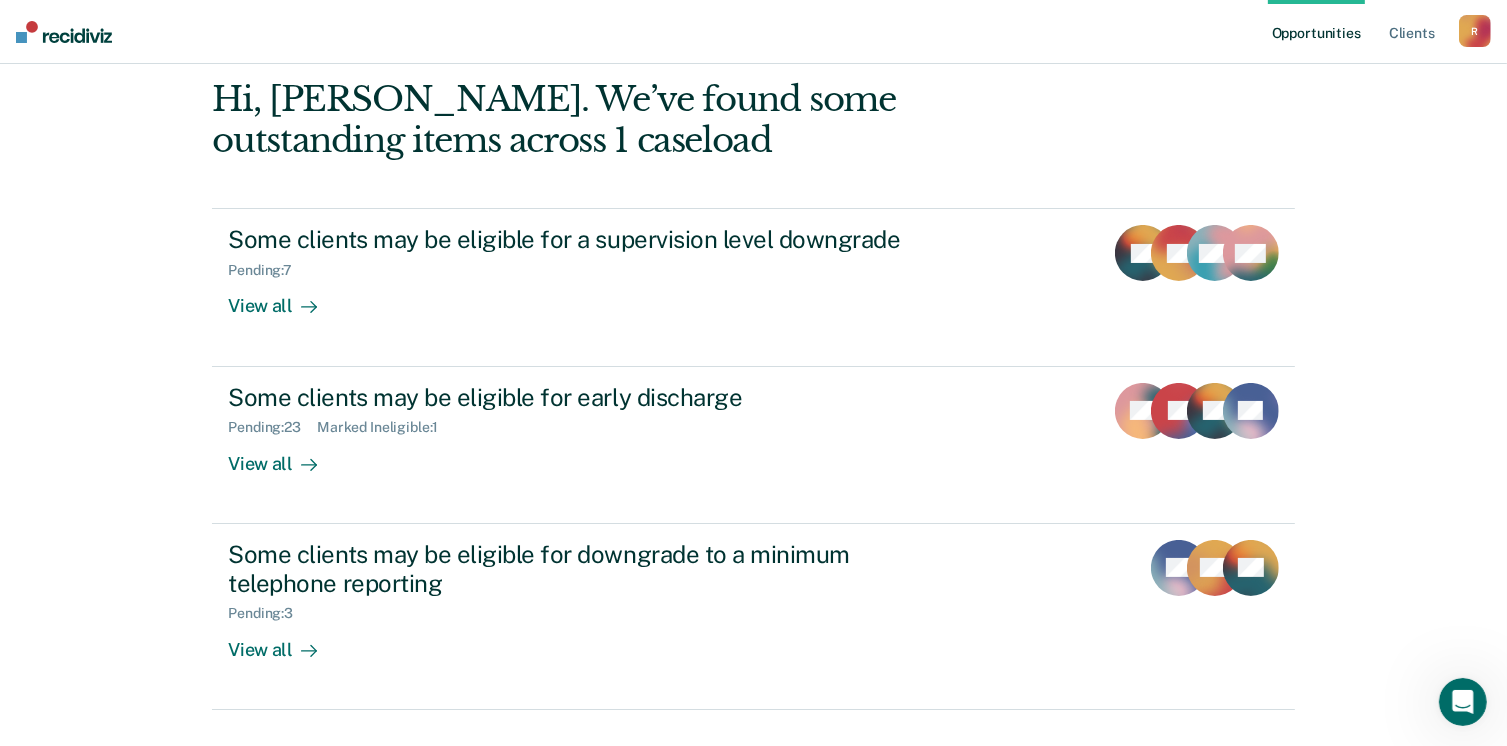 scroll, scrollTop: 200, scrollLeft: 0, axis: vertical 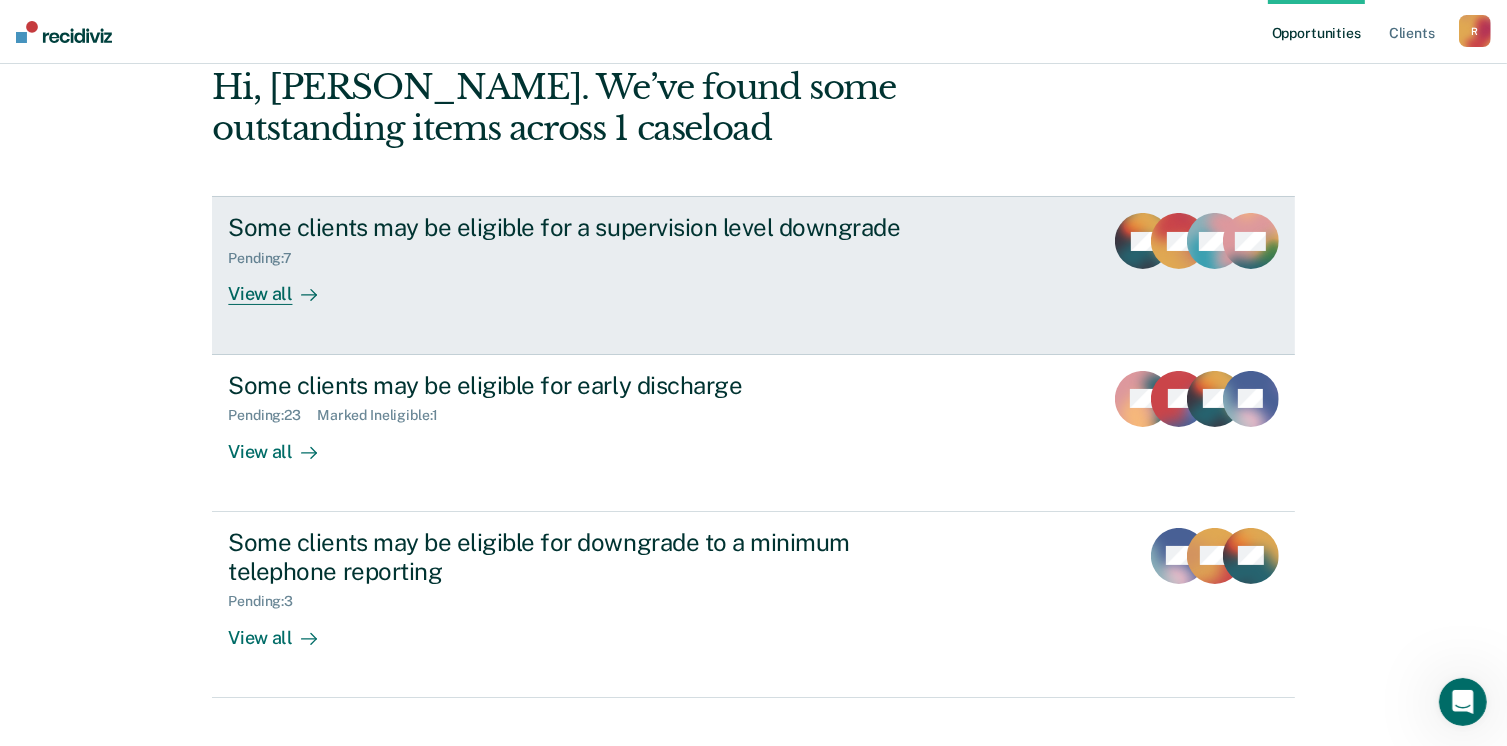 click on "View all" at bounding box center [284, 286] 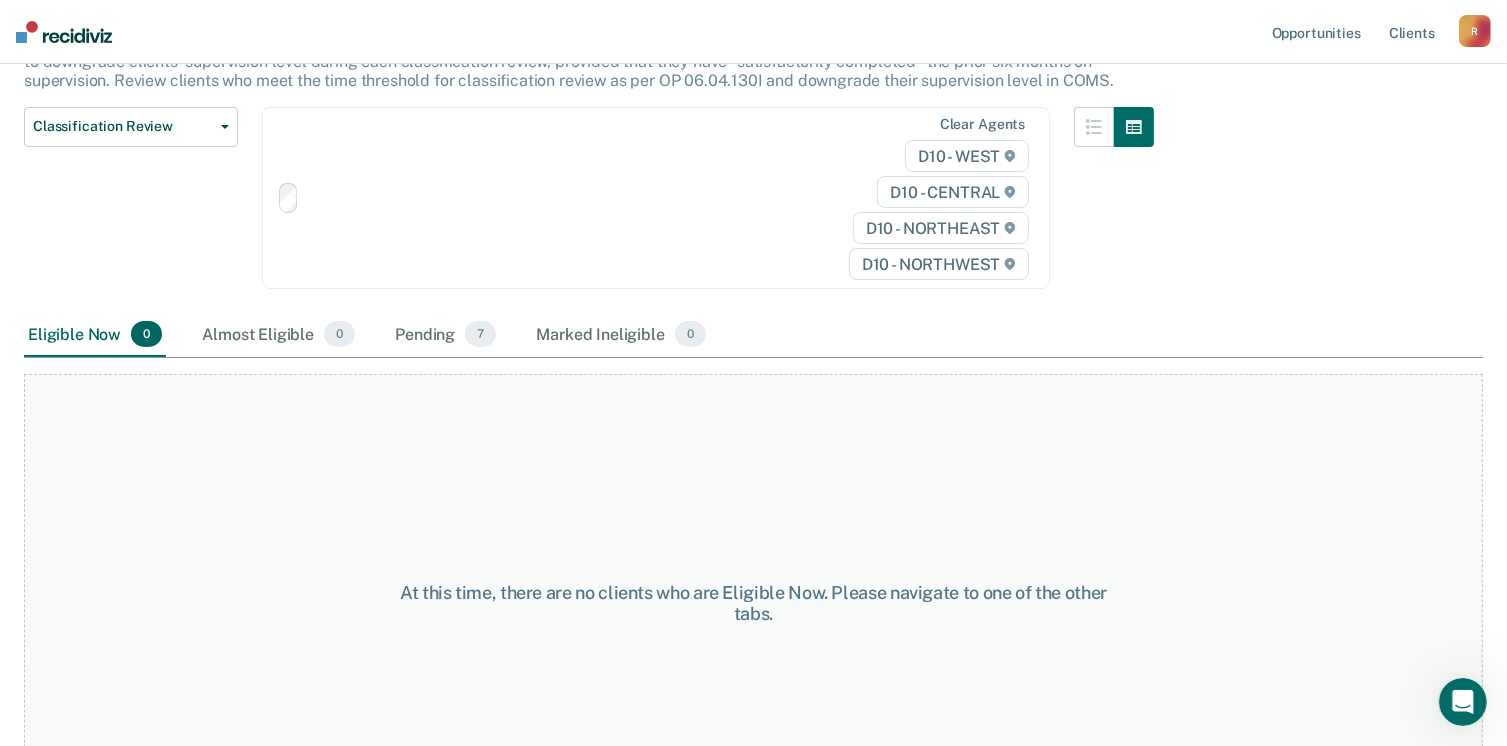 scroll, scrollTop: 0, scrollLeft: 0, axis: both 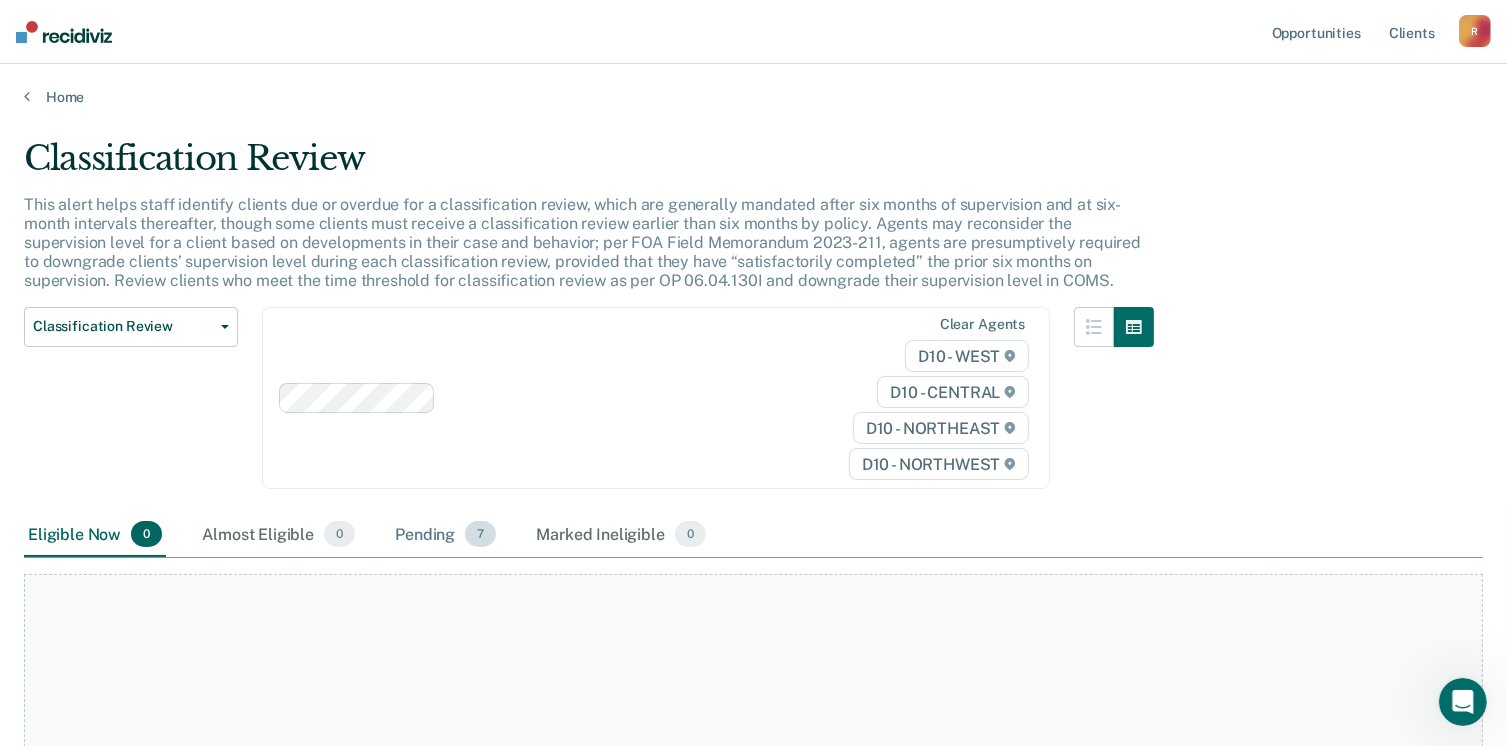 click on "Pending 7" at bounding box center (445, 535) 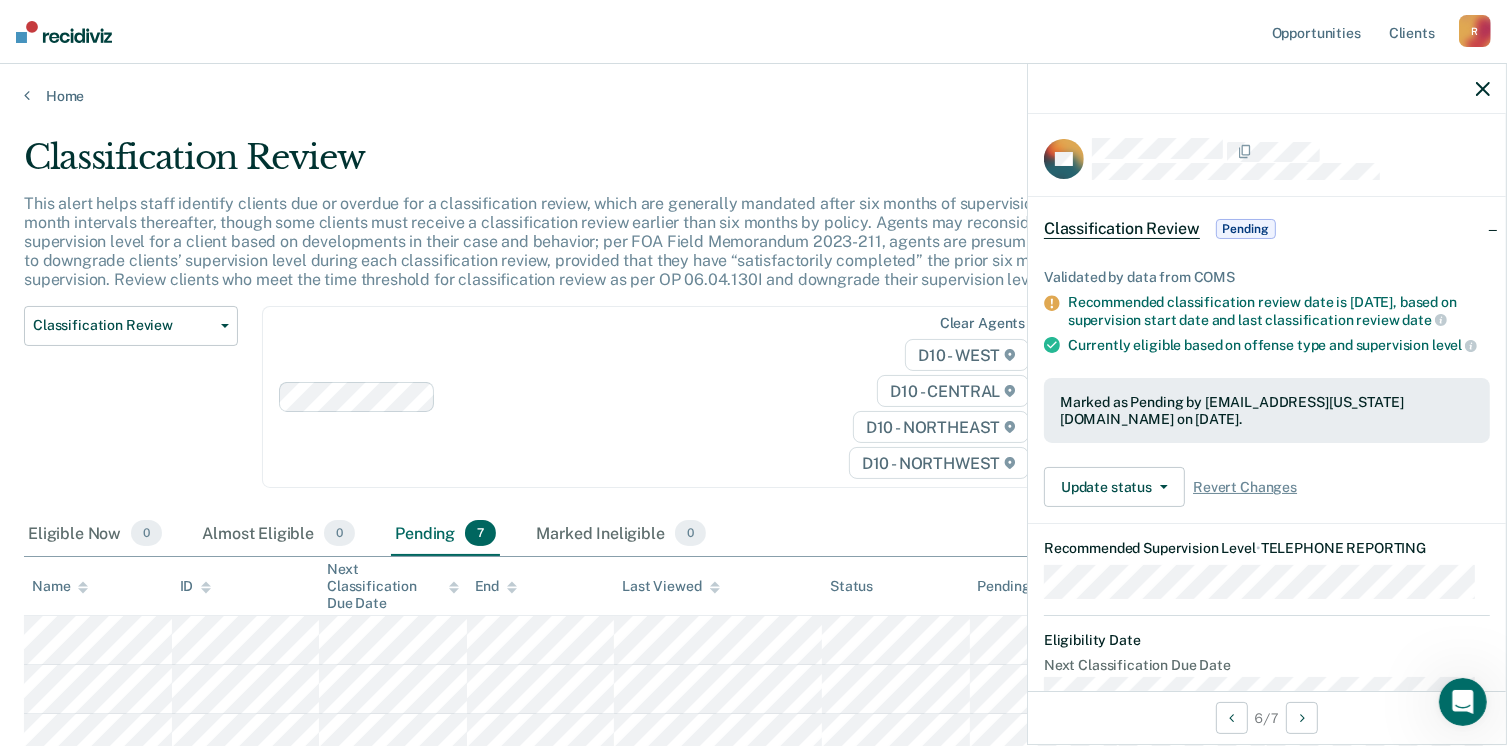 scroll, scrollTop: 0, scrollLeft: 0, axis: both 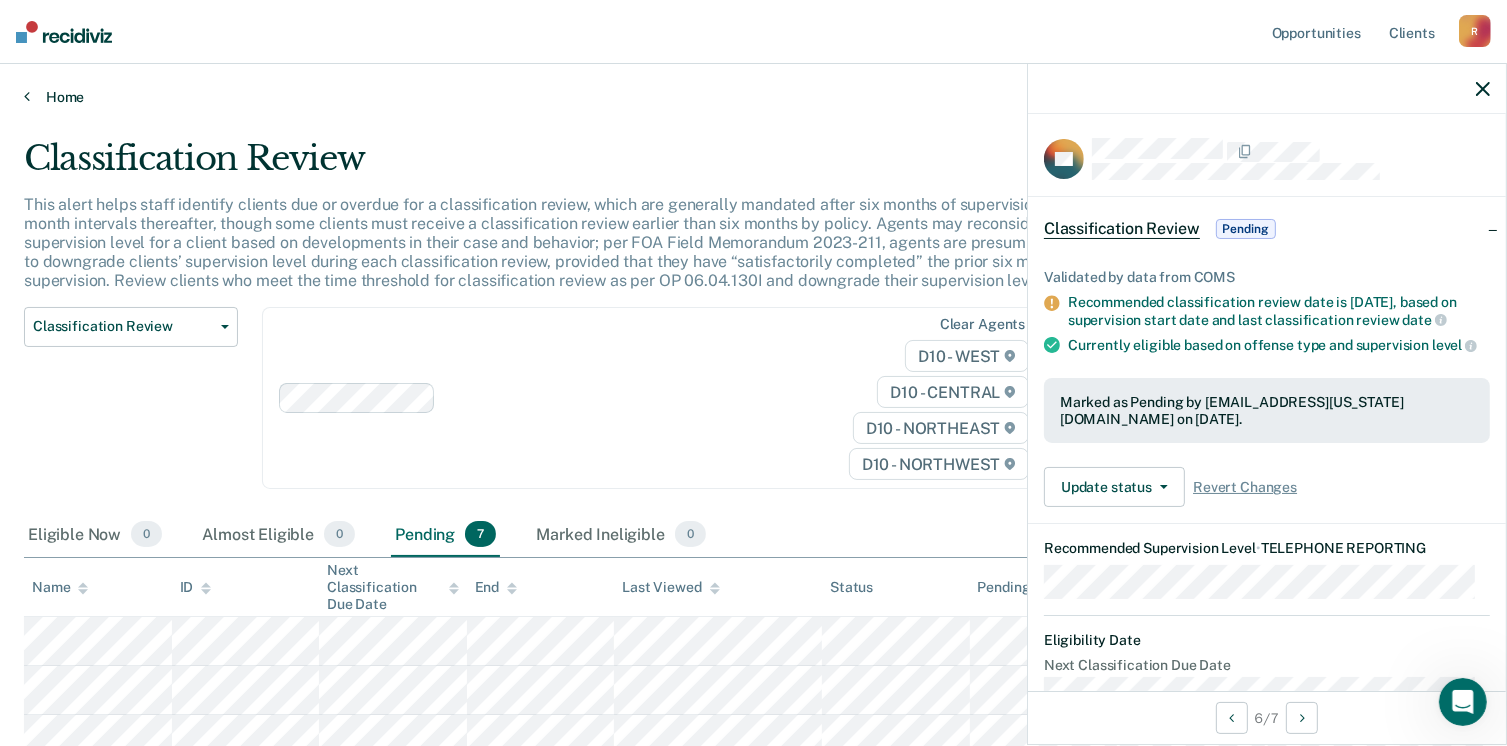 click on "Home" at bounding box center (753, 97) 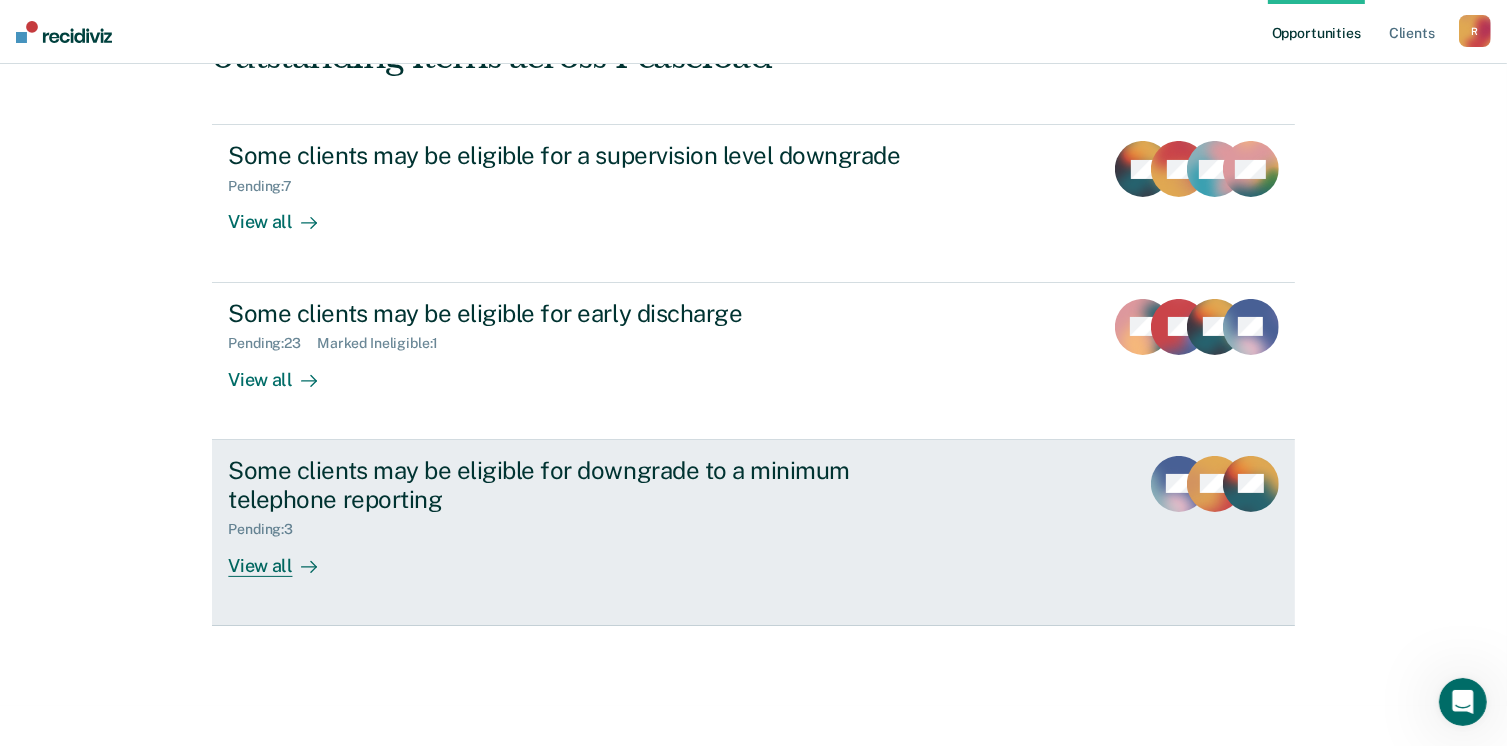 scroll, scrollTop: 272, scrollLeft: 0, axis: vertical 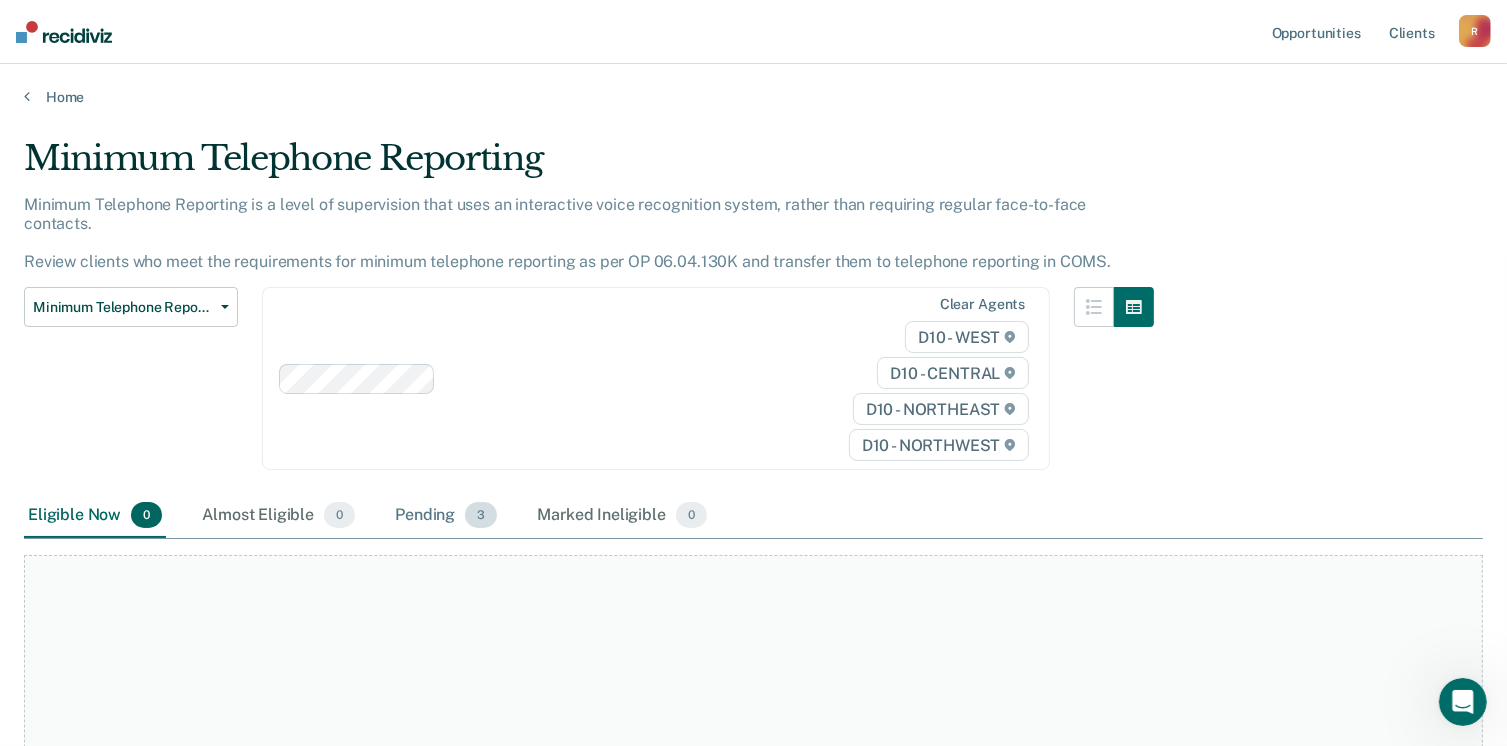 click on "Pending 3" at bounding box center [446, 516] 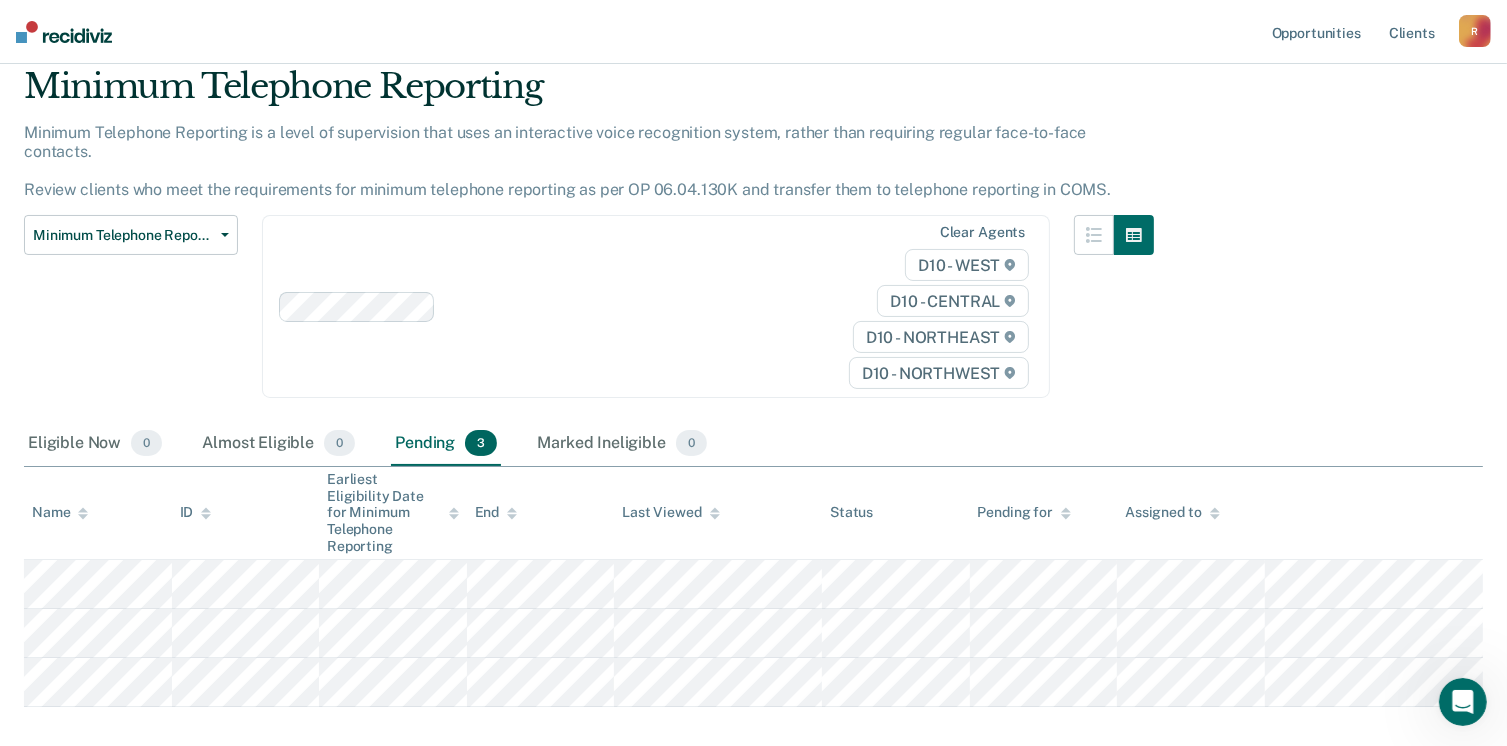 scroll, scrollTop: 0, scrollLeft: 0, axis: both 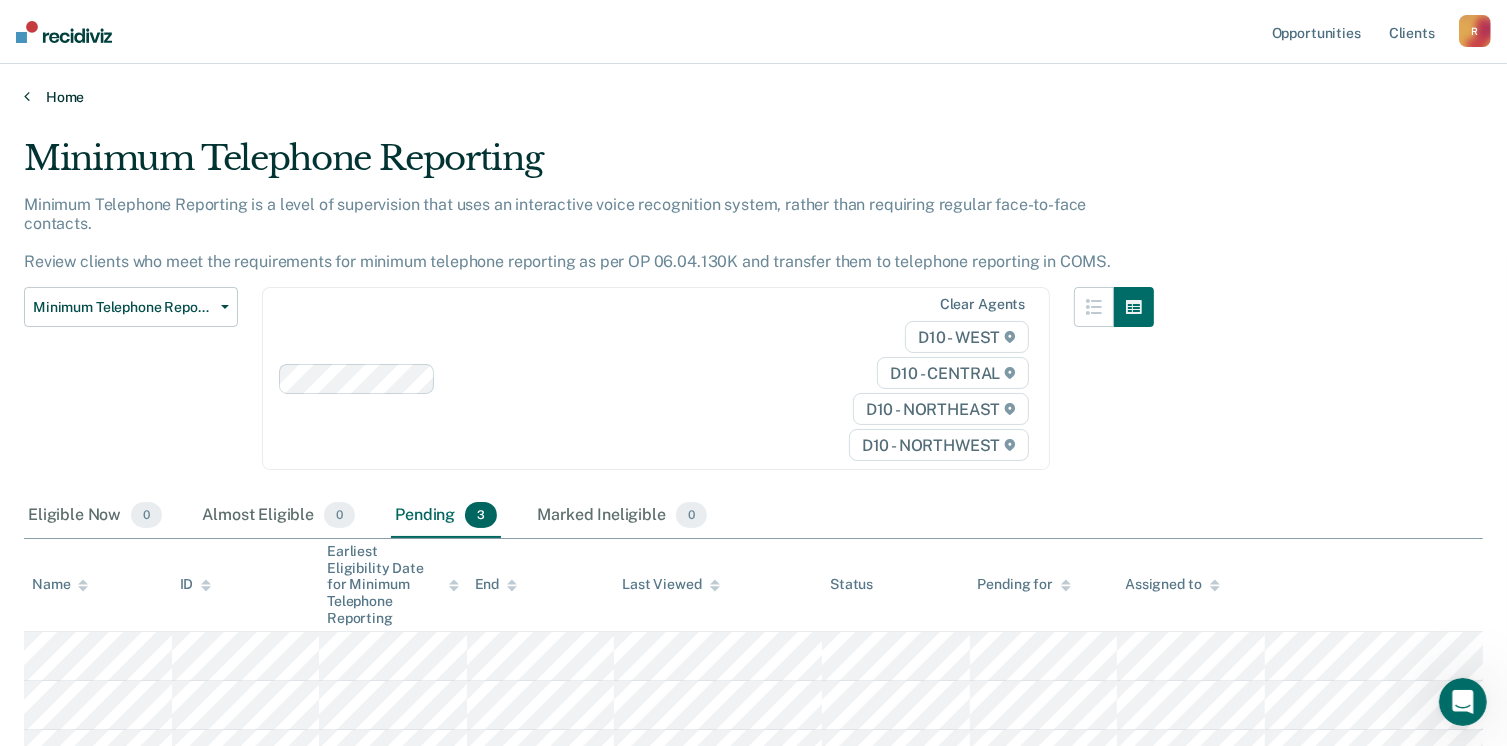 click on "Home" at bounding box center (753, 97) 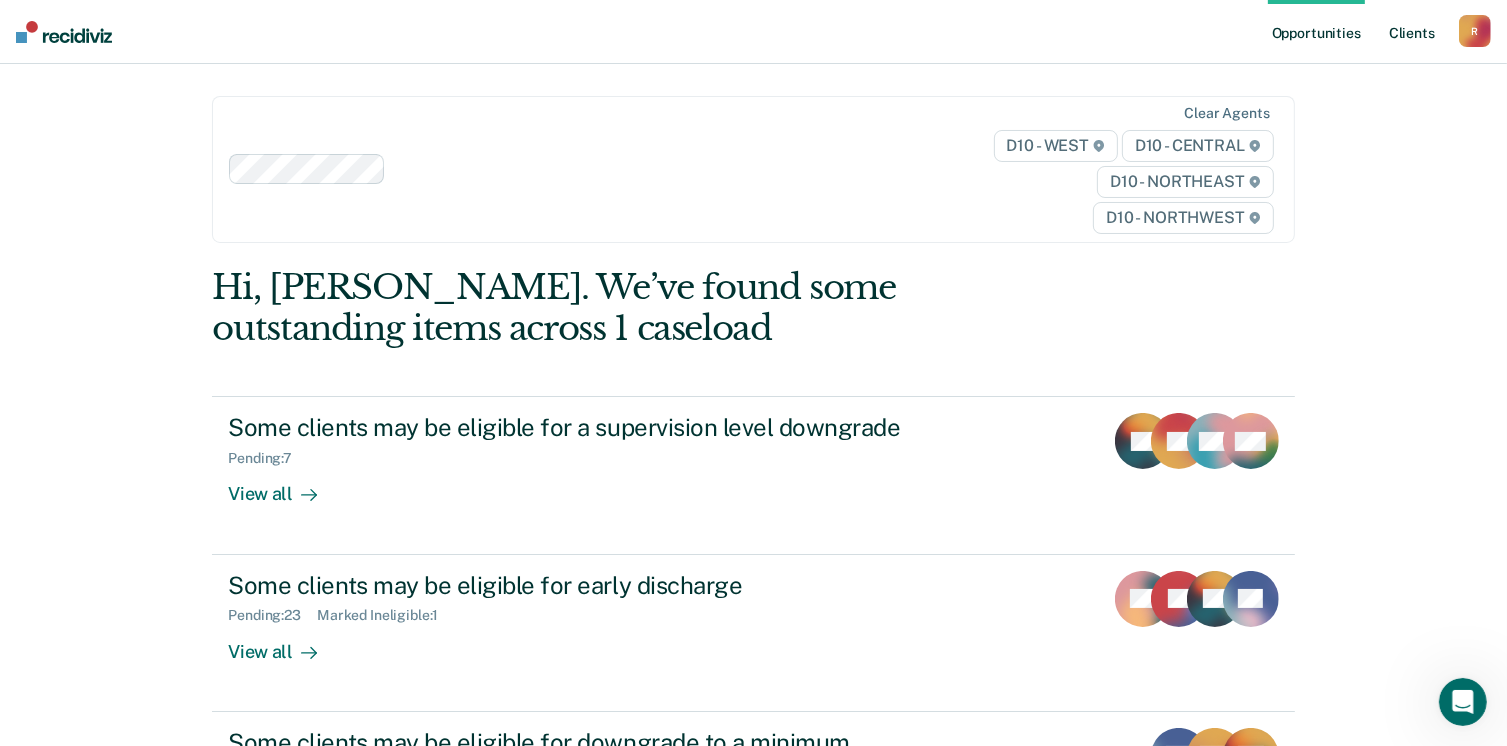 click on "Client s" at bounding box center [1412, 32] 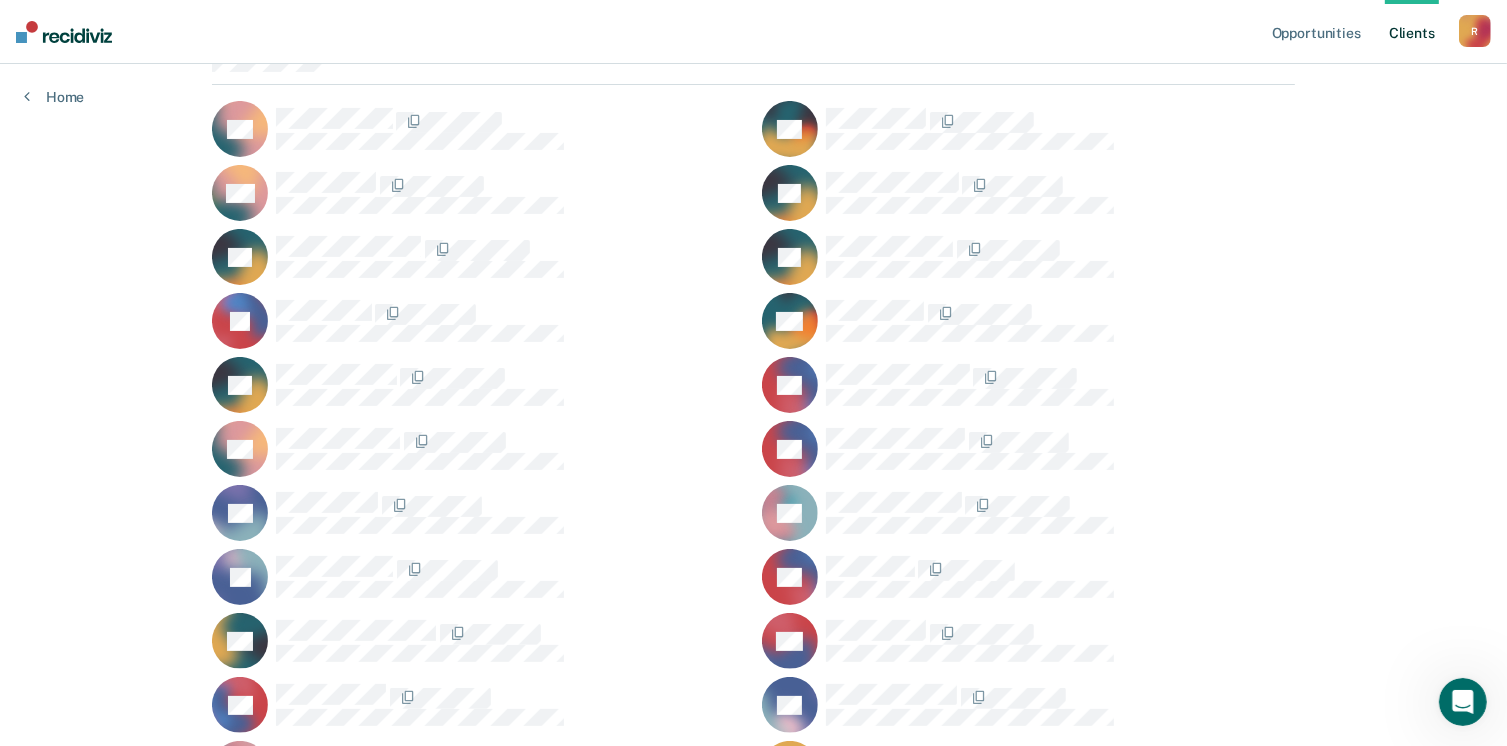 scroll, scrollTop: 400, scrollLeft: 0, axis: vertical 